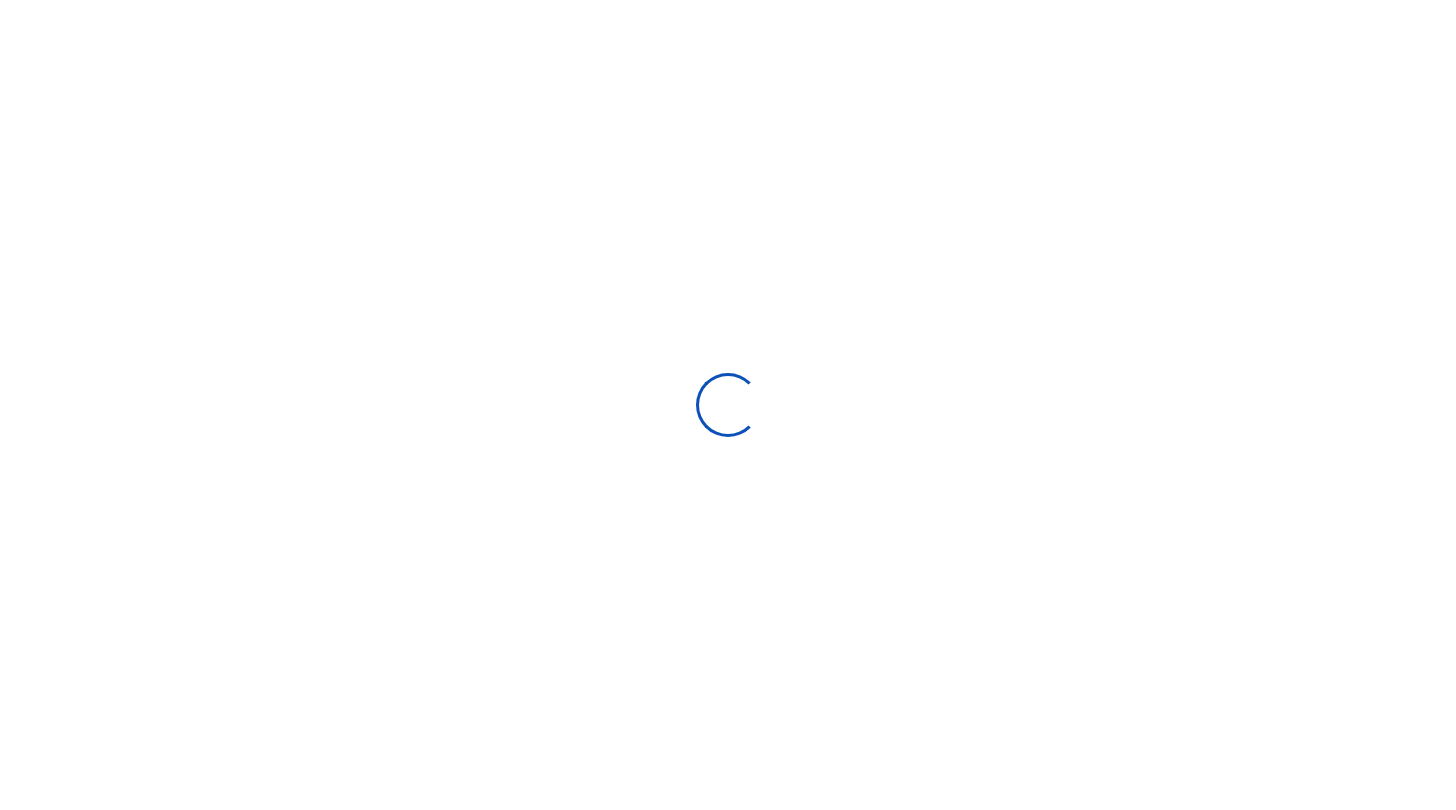 scroll, scrollTop: 0, scrollLeft: 0, axis: both 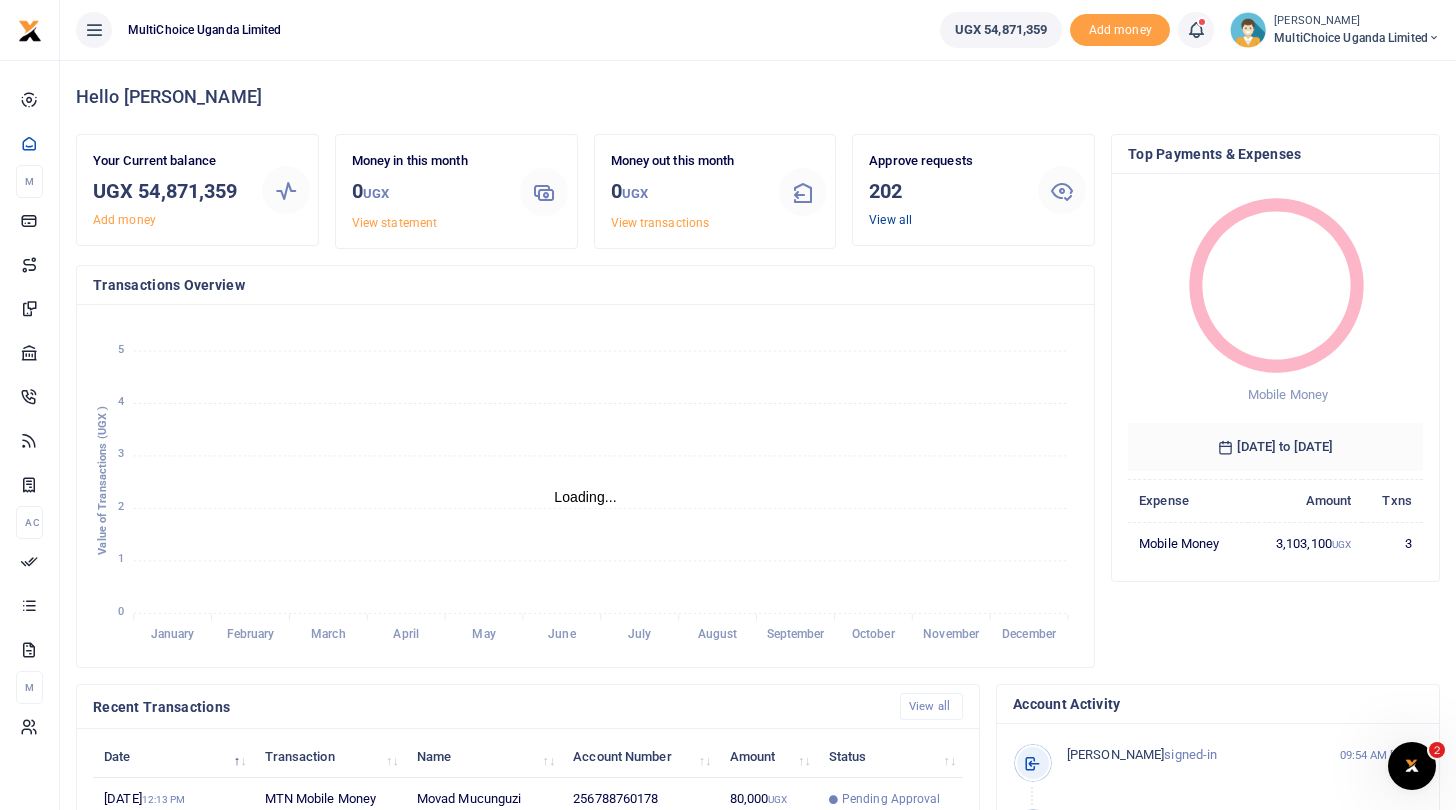 click on "View all" at bounding box center [890, 220] 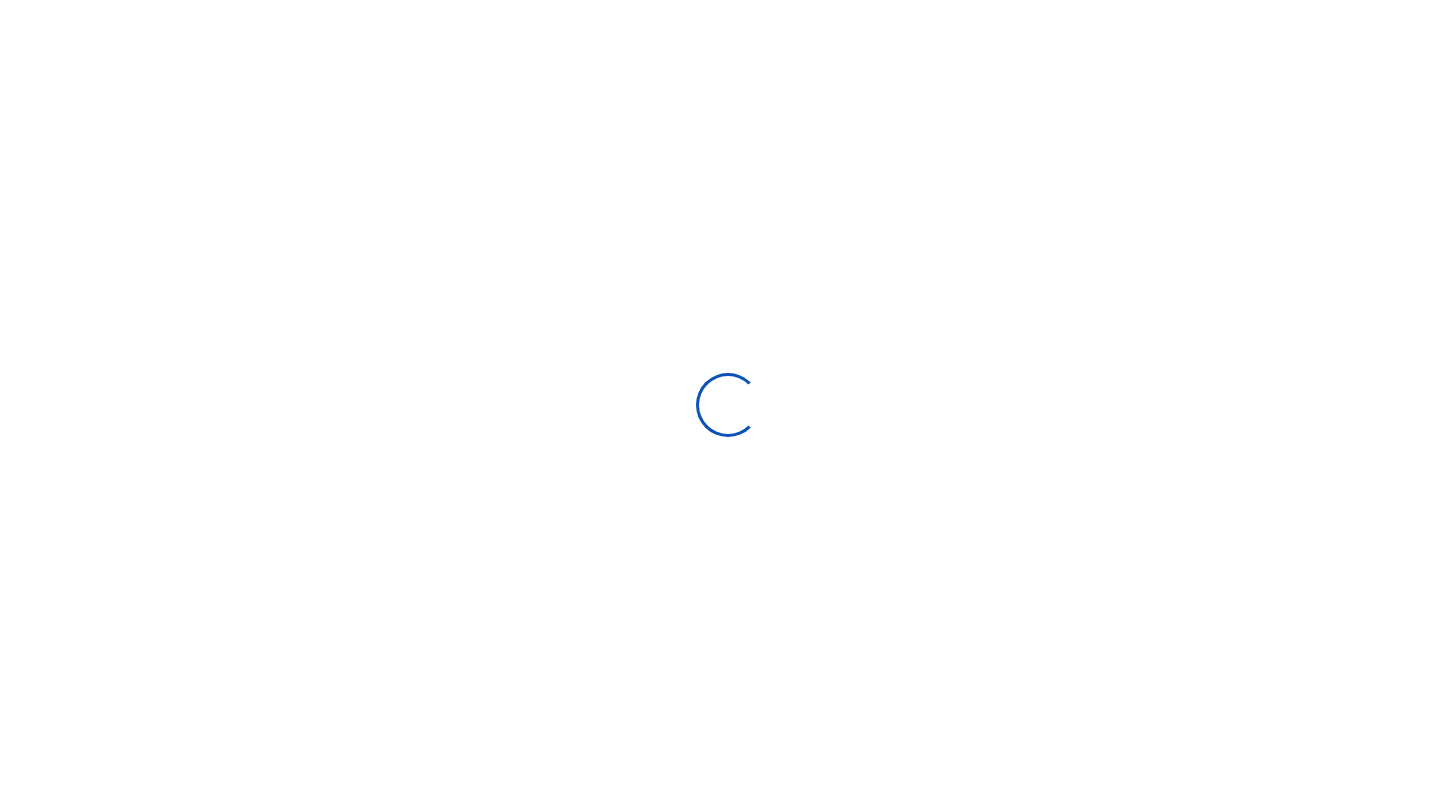 scroll, scrollTop: 0, scrollLeft: 0, axis: both 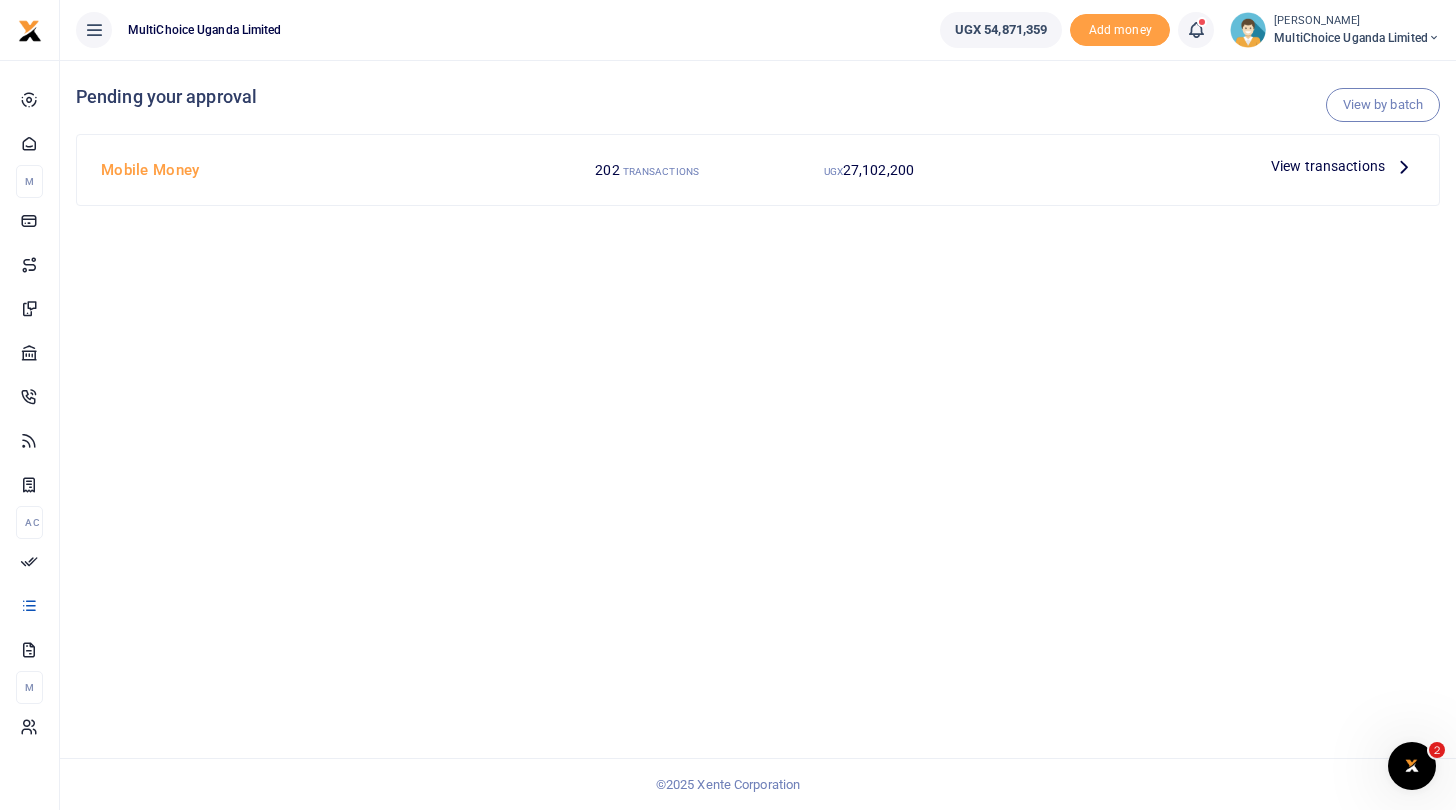 click on "View transactions" at bounding box center [1328, 166] 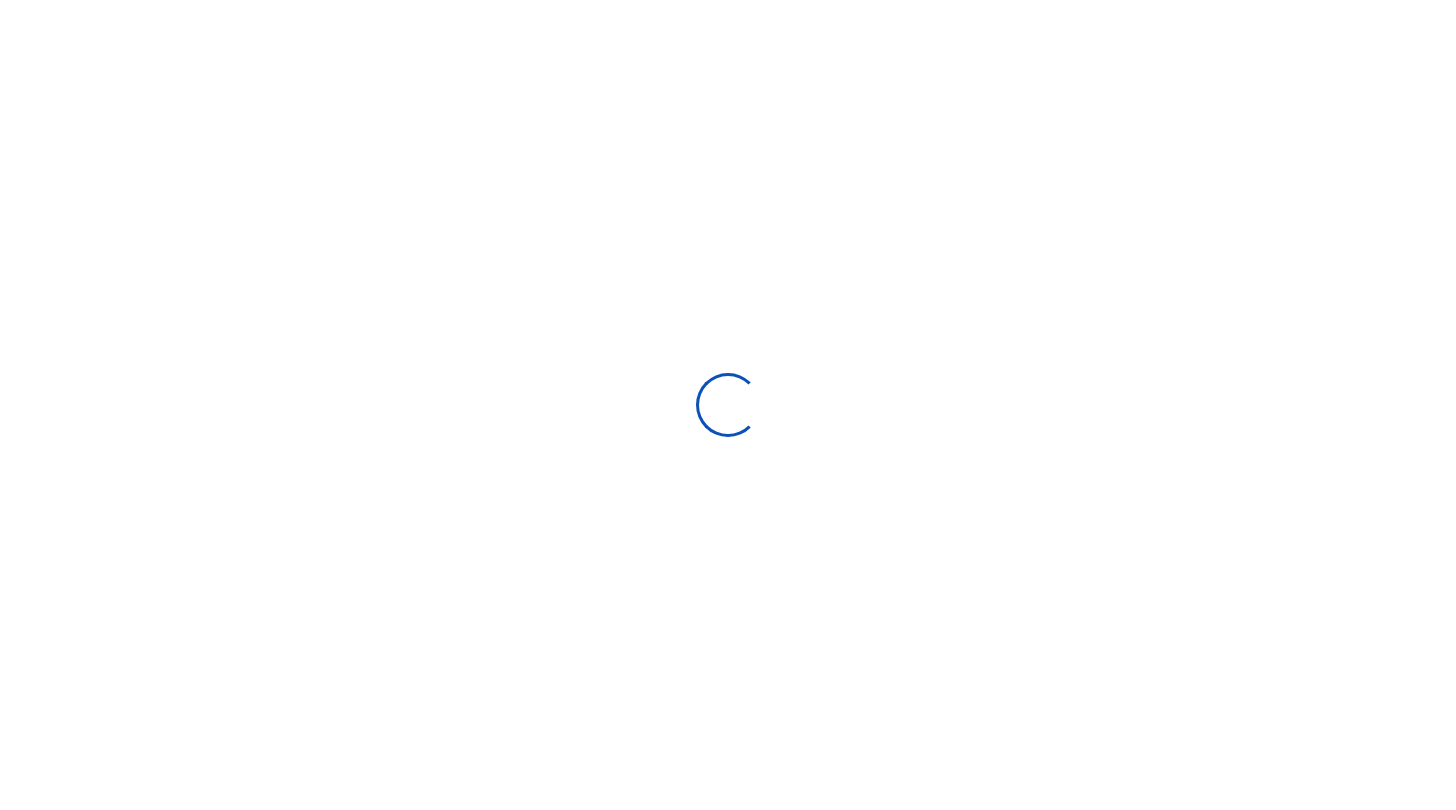 scroll, scrollTop: 0, scrollLeft: 0, axis: both 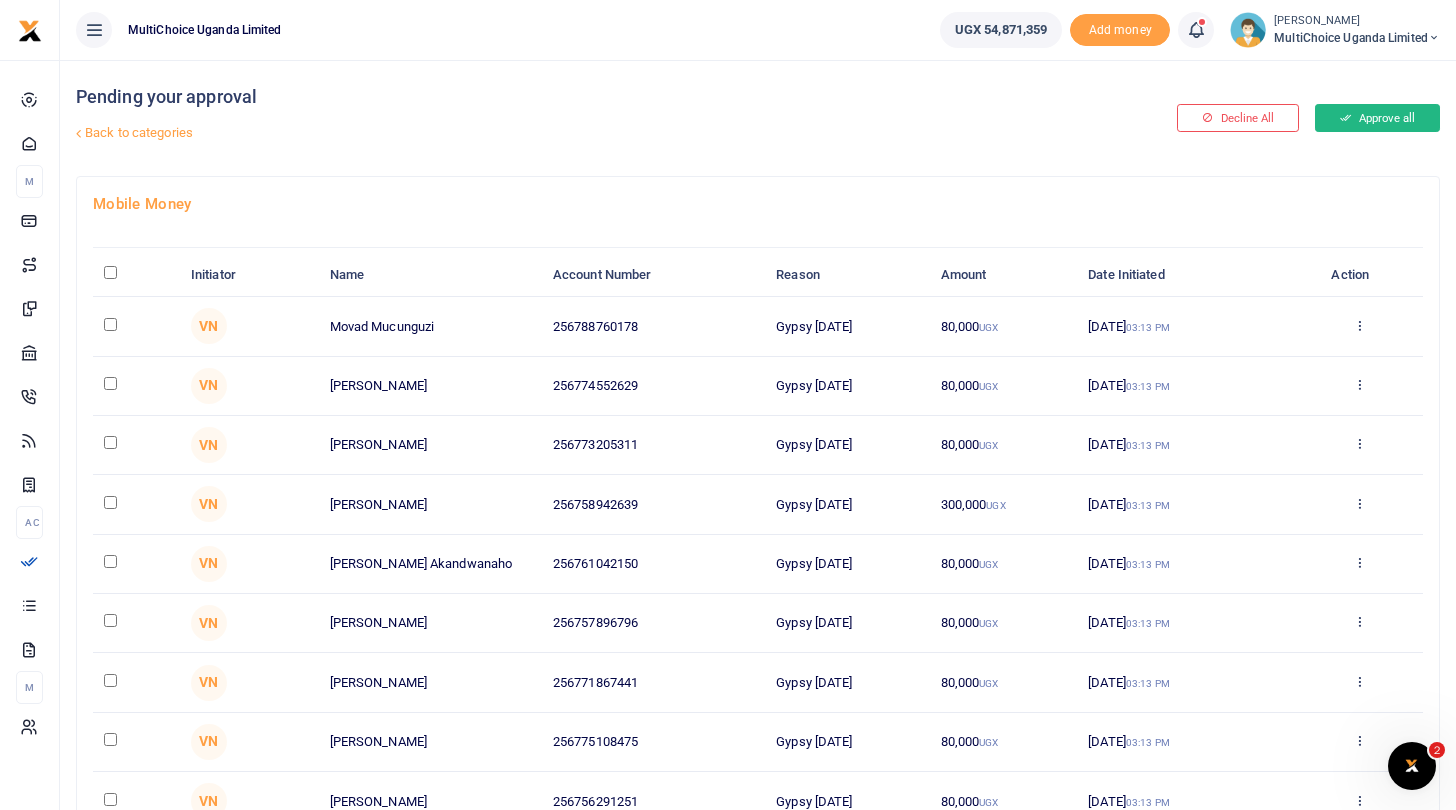click on "Approve all" at bounding box center [1377, 118] 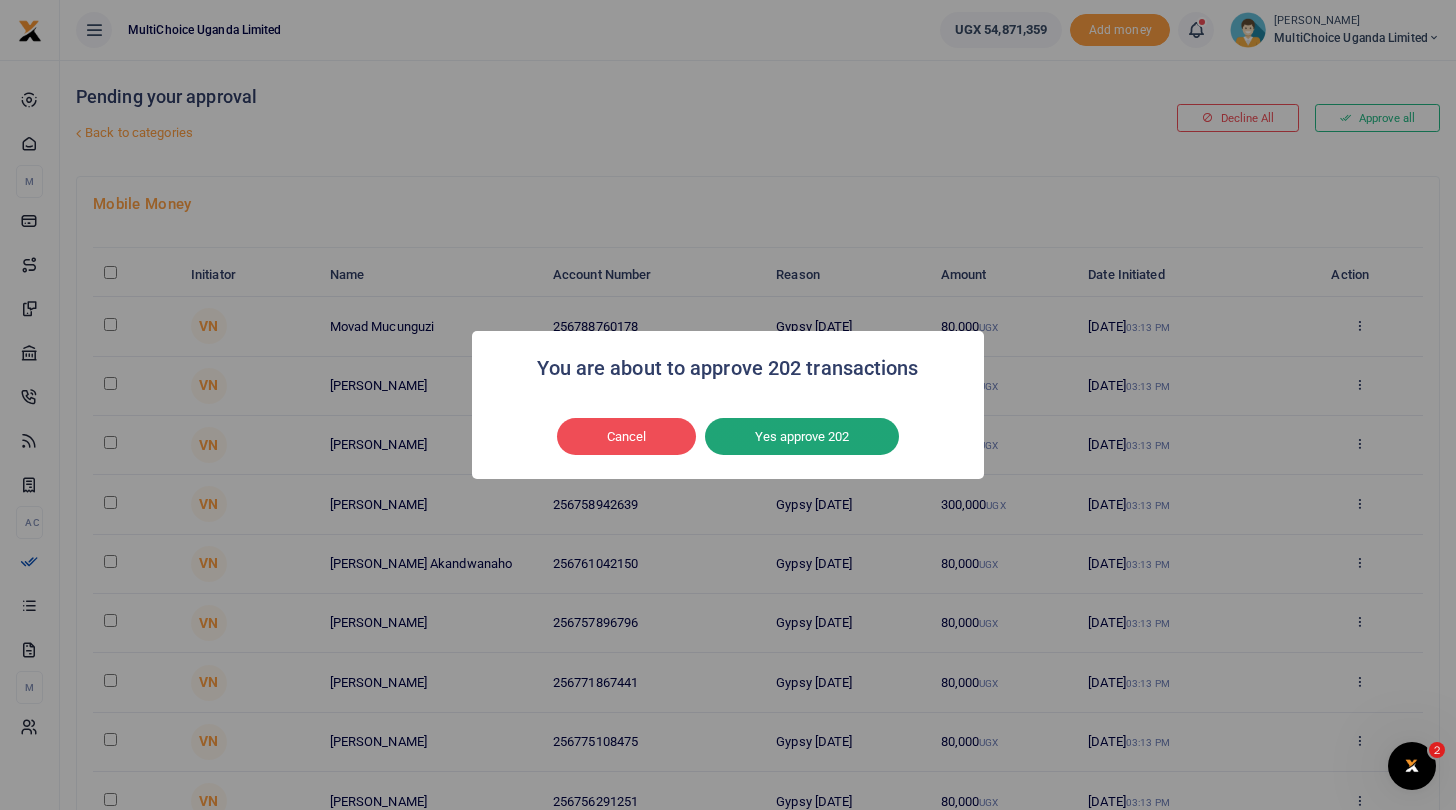 click on "Yes approve 202" at bounding box center (802, 437) 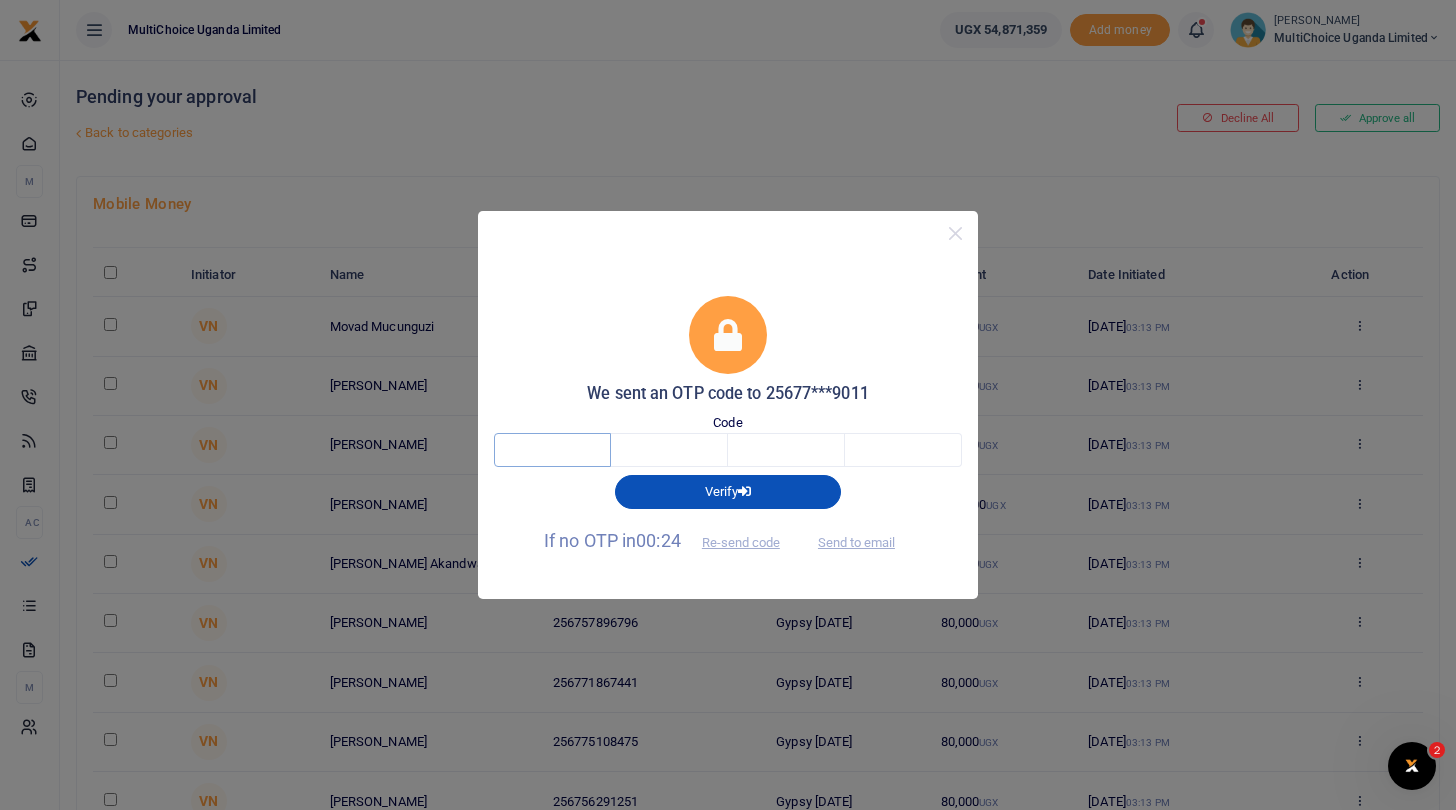 click at bounding box center [552, 450] 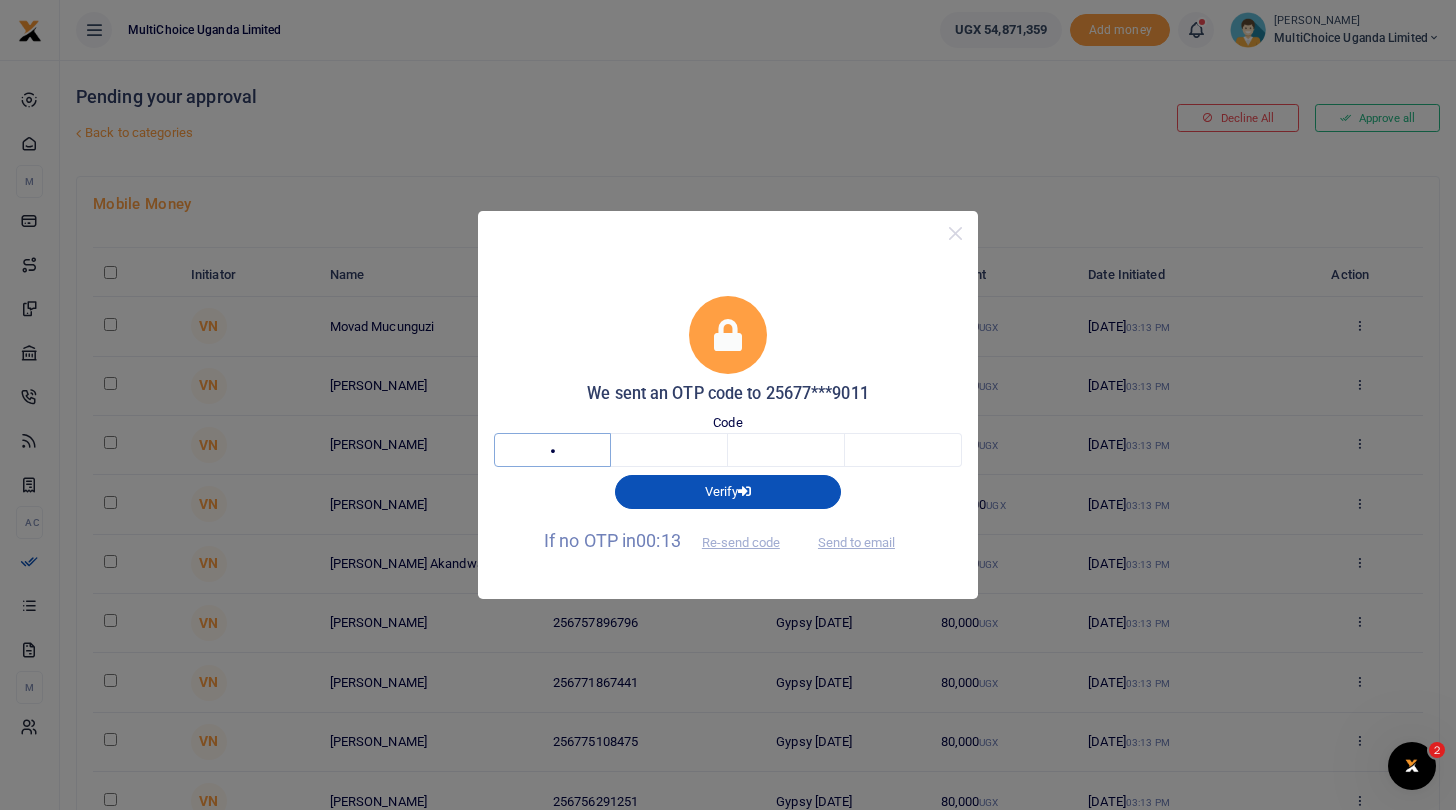 type on "3" 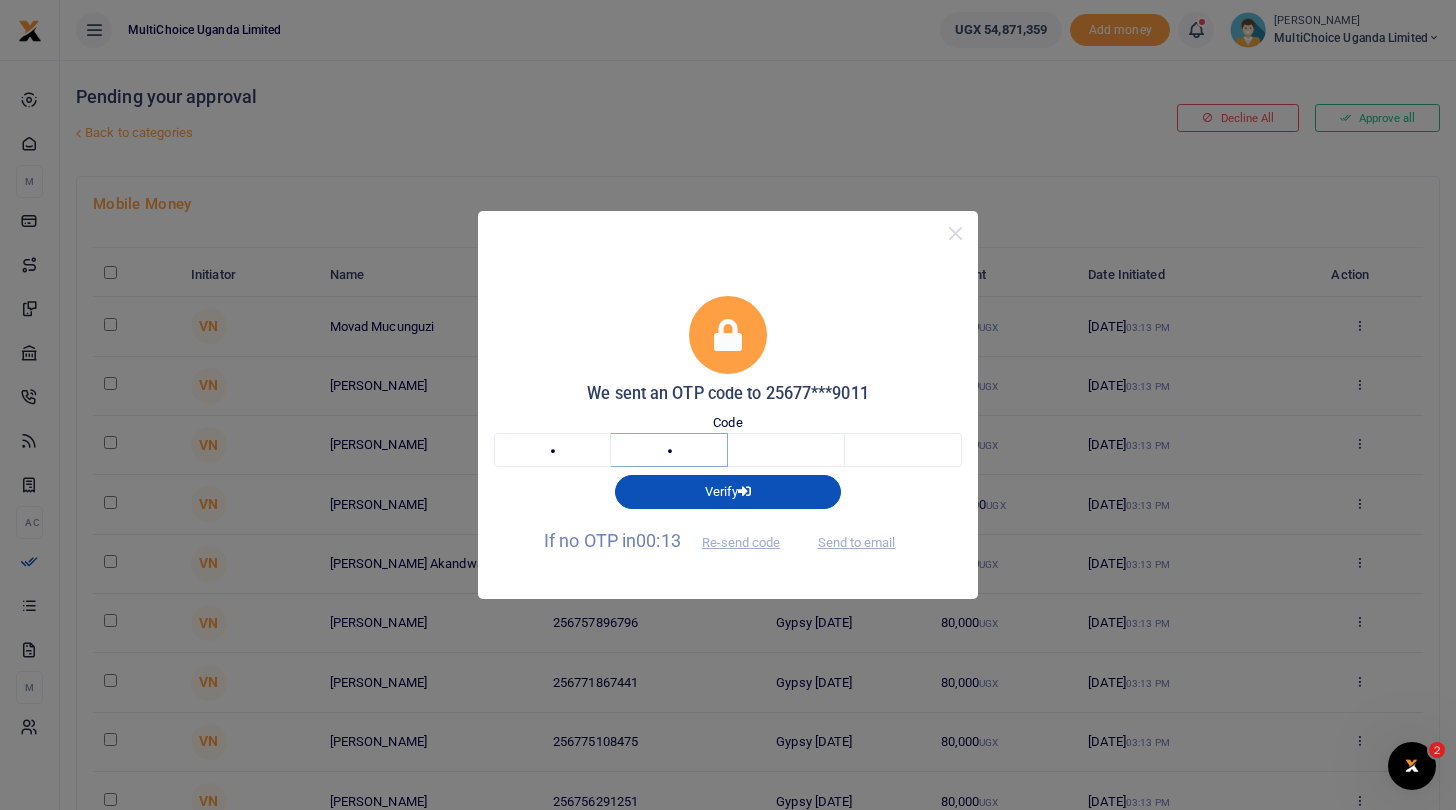 type on "6" 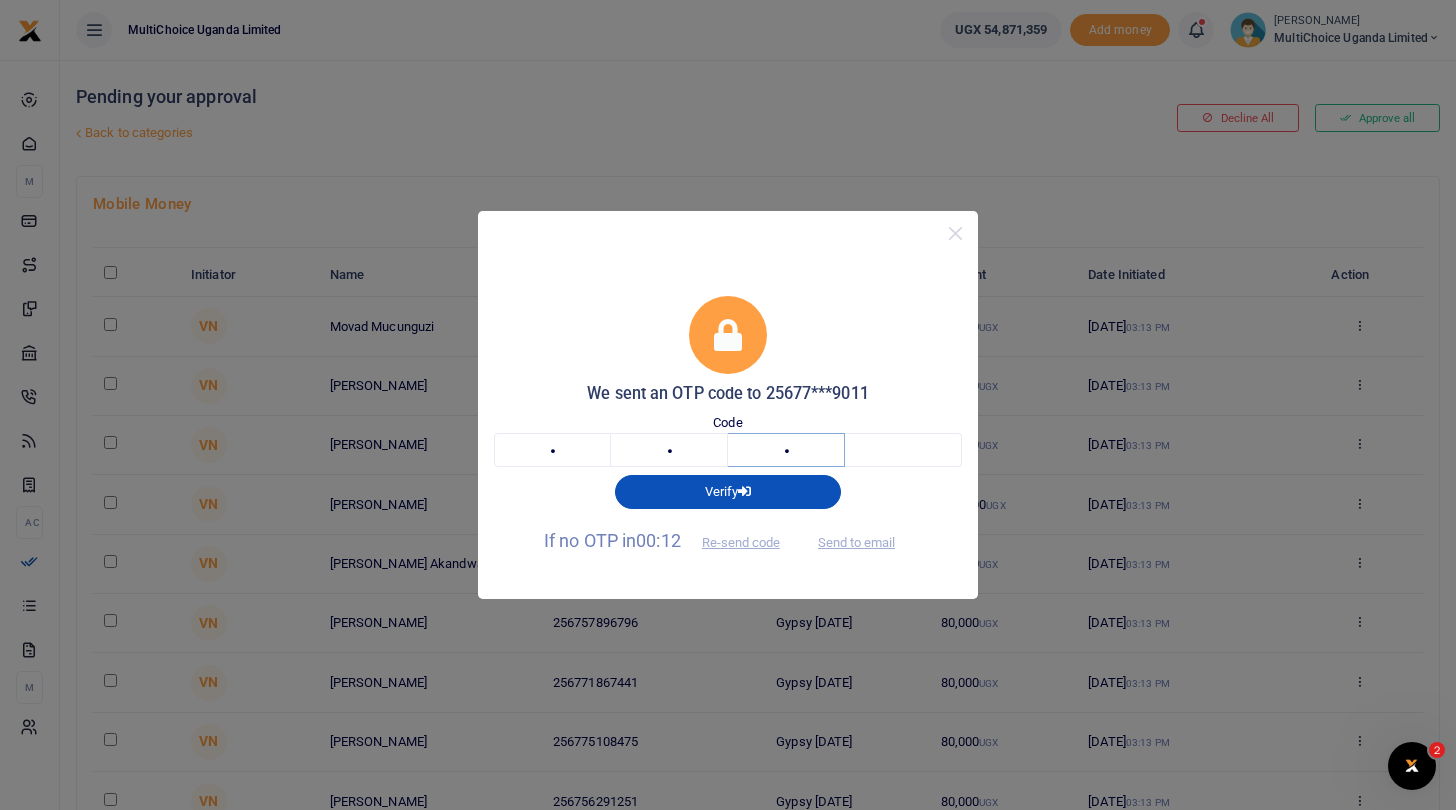type on "5" 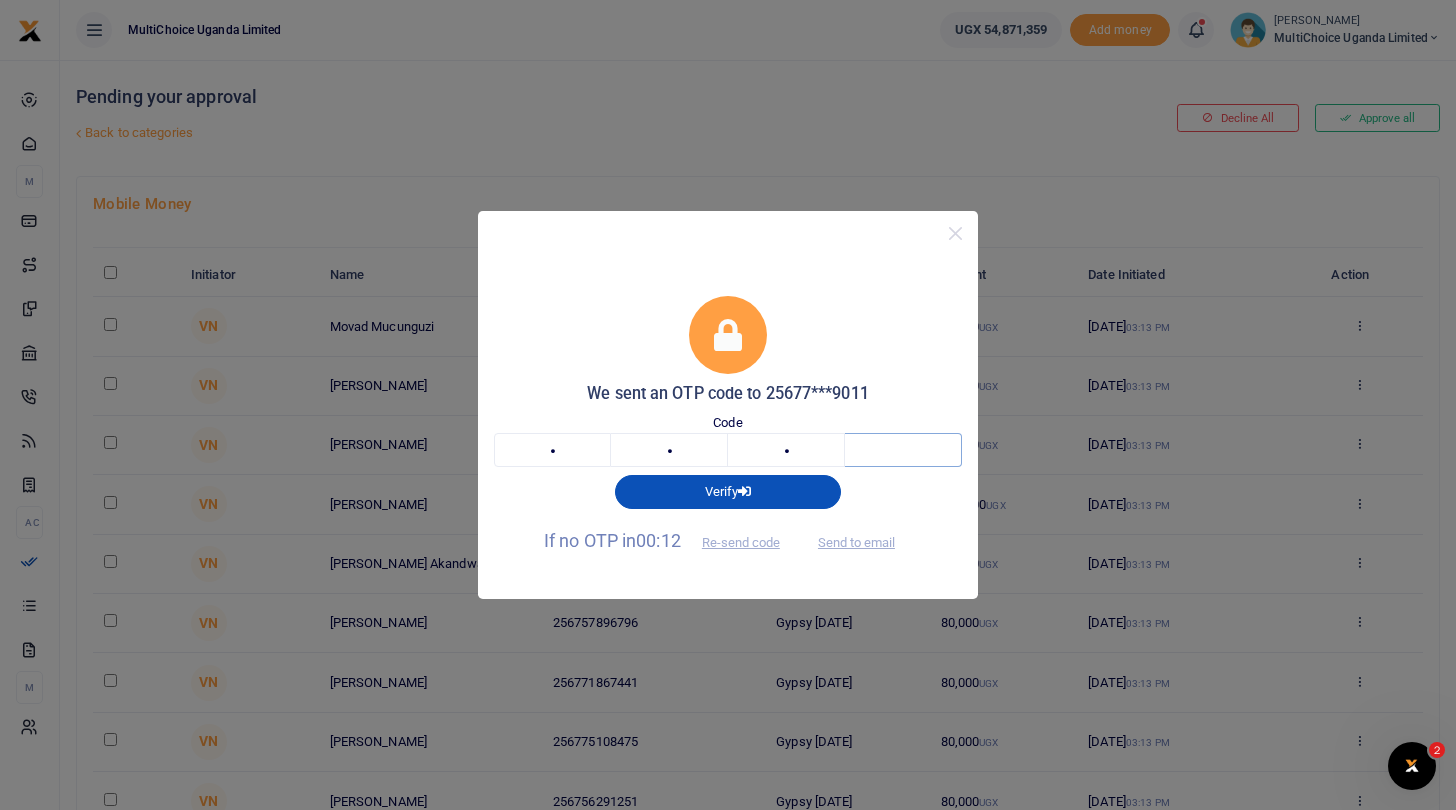 type on "4" 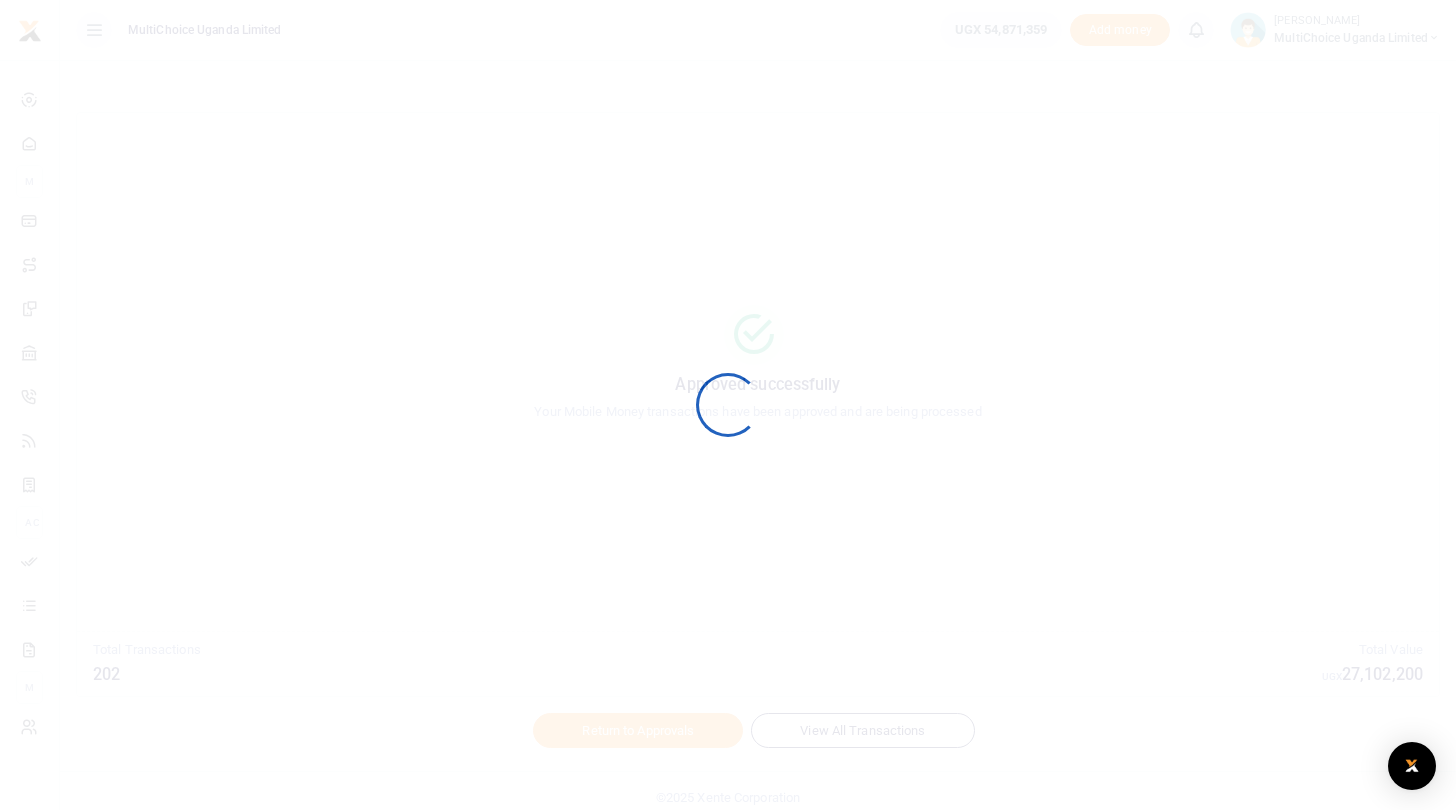 scroll, scrollTop: 0, scrollLeft: 0, axis: both 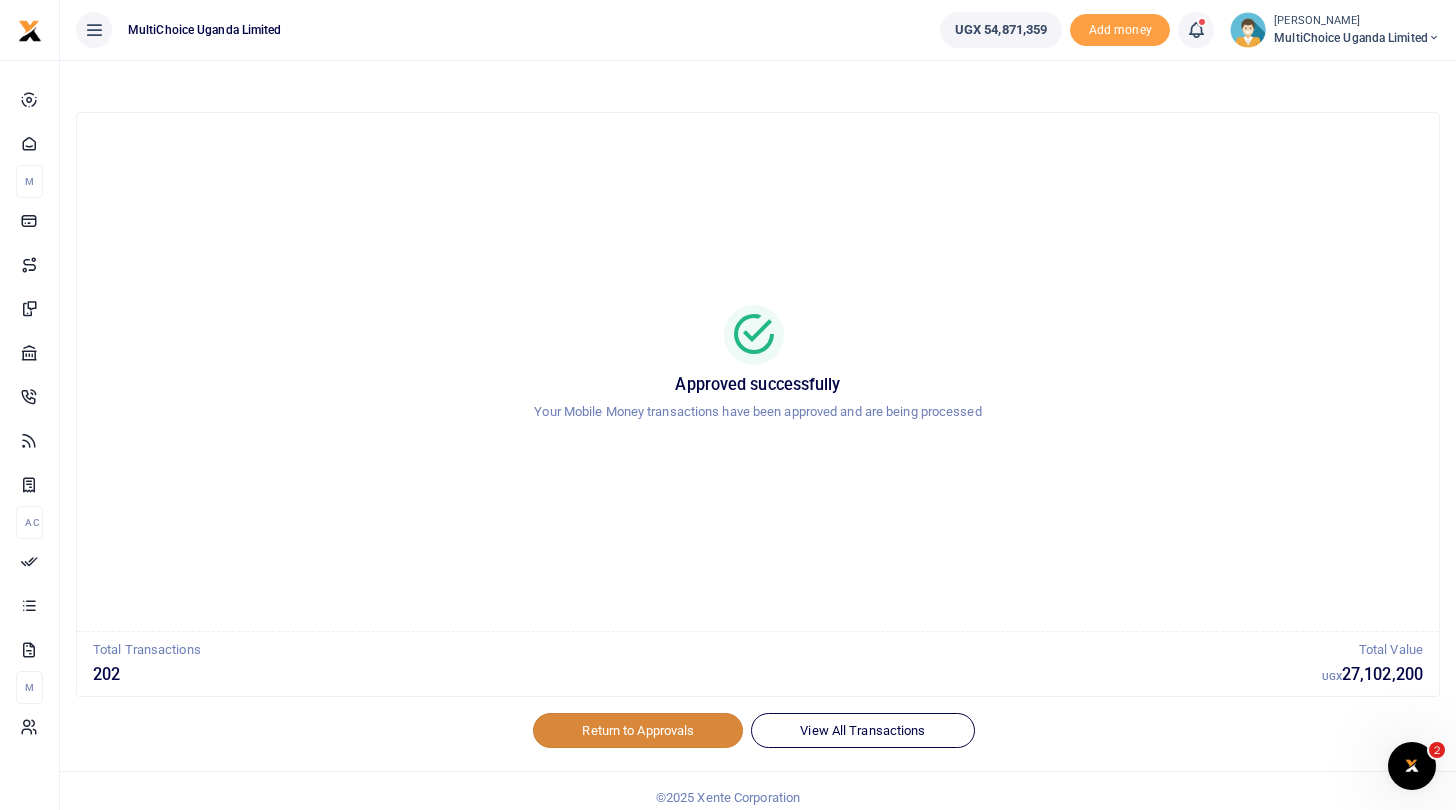 click on "Return to Approvals" at bounding box center (638, 730) 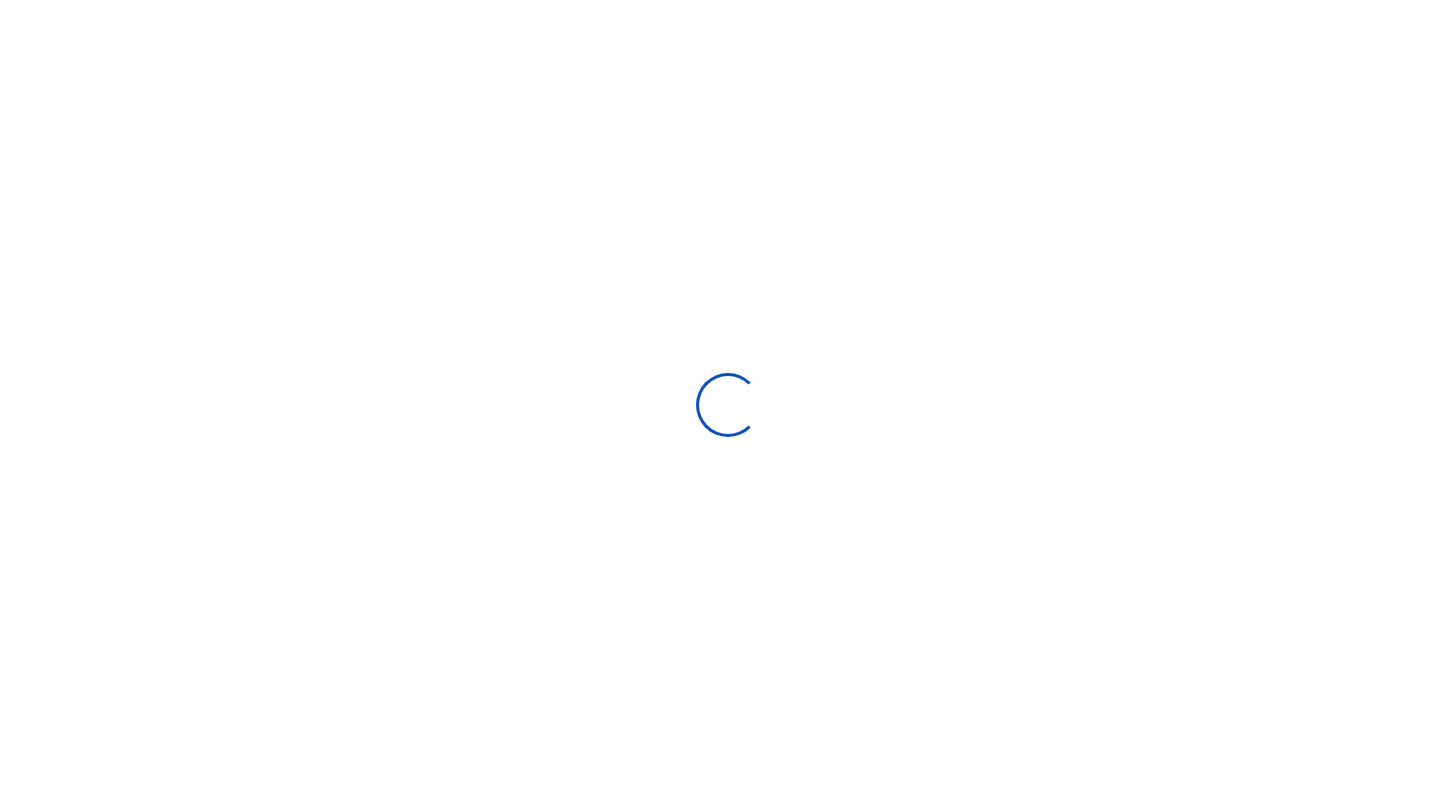 scroll, scrollTop: 0, scrollLeft: 0, axis: both 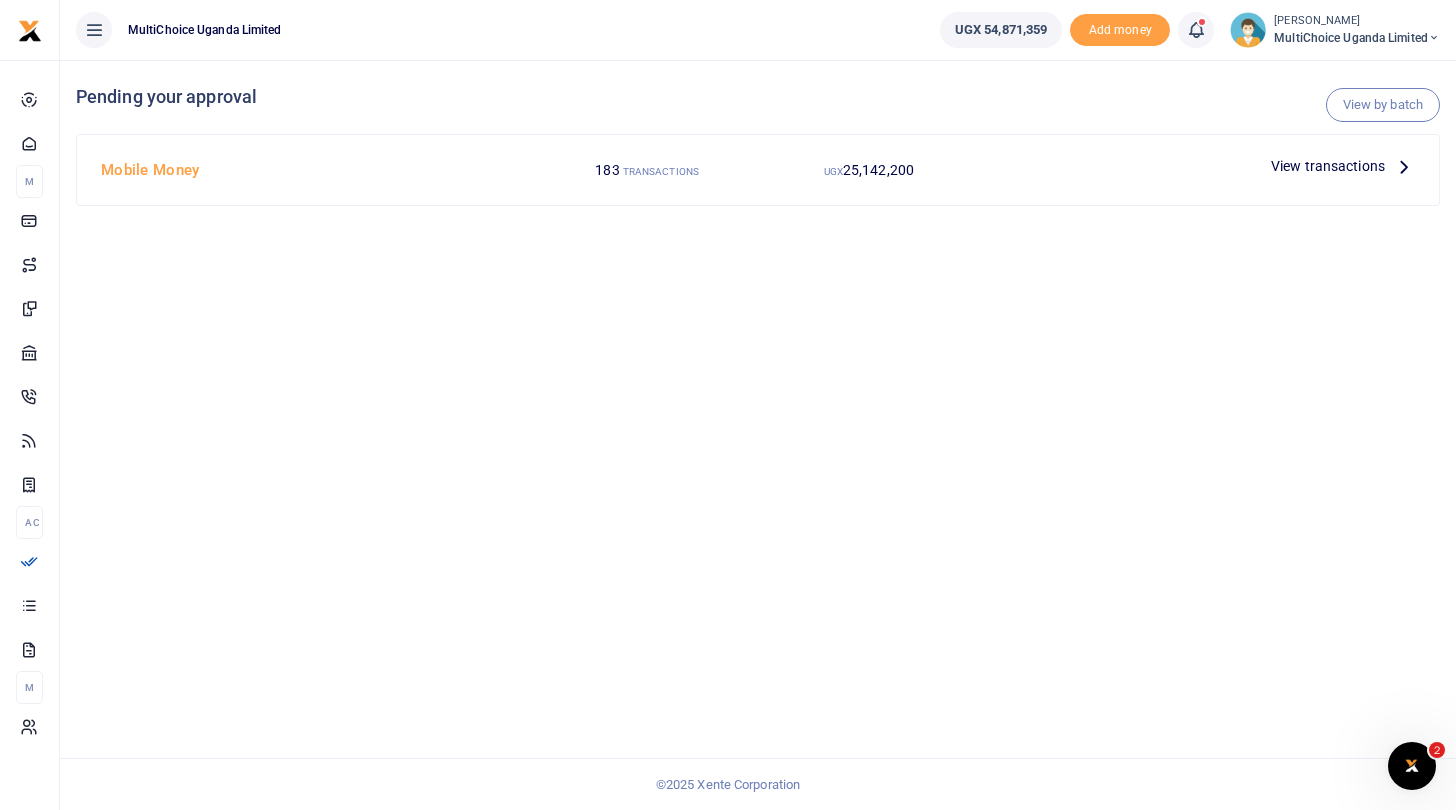 click on "MultiChoice Uganda Limited" at bounding box center [1357, 38] 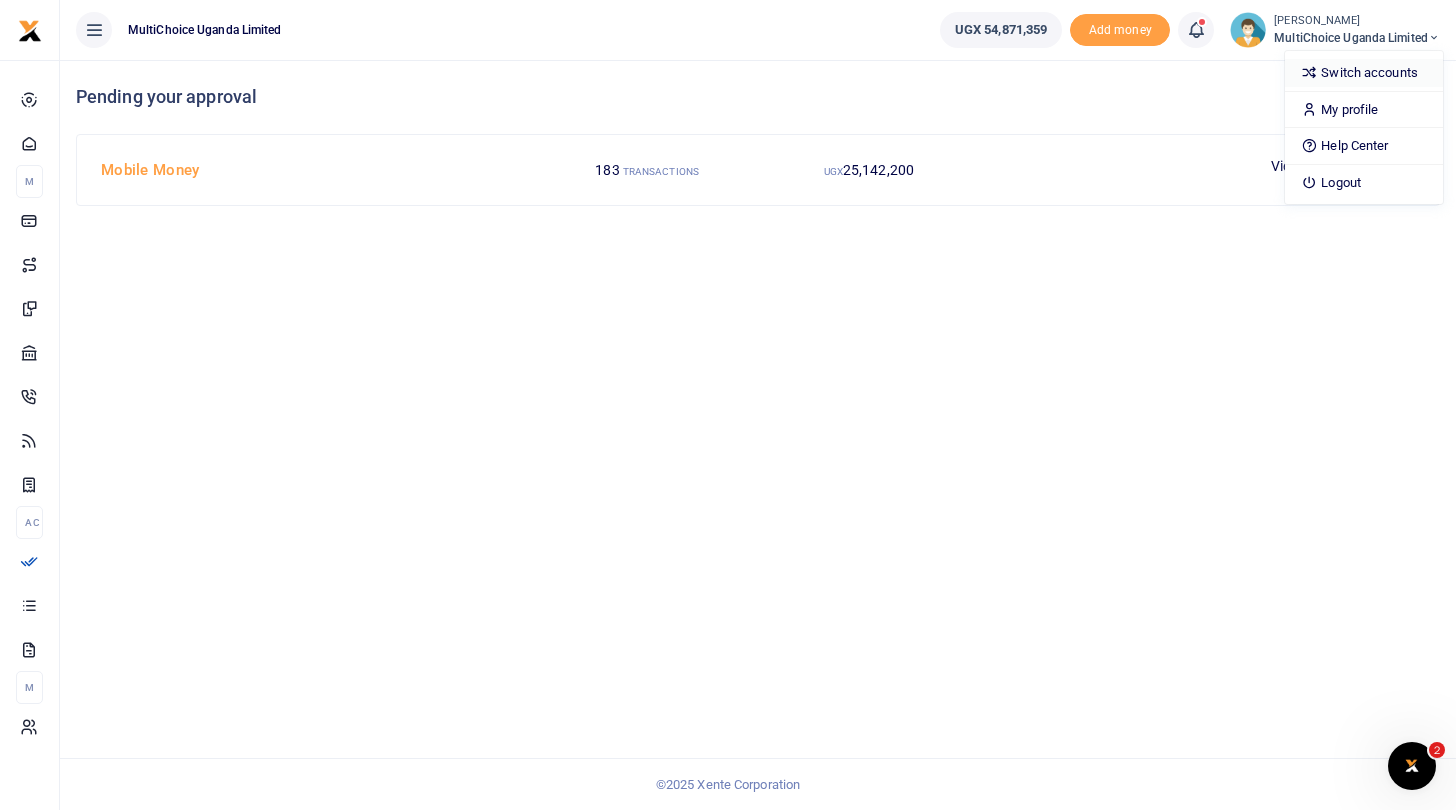 click on "Switch accounts" at bounding box center (1364, 73) 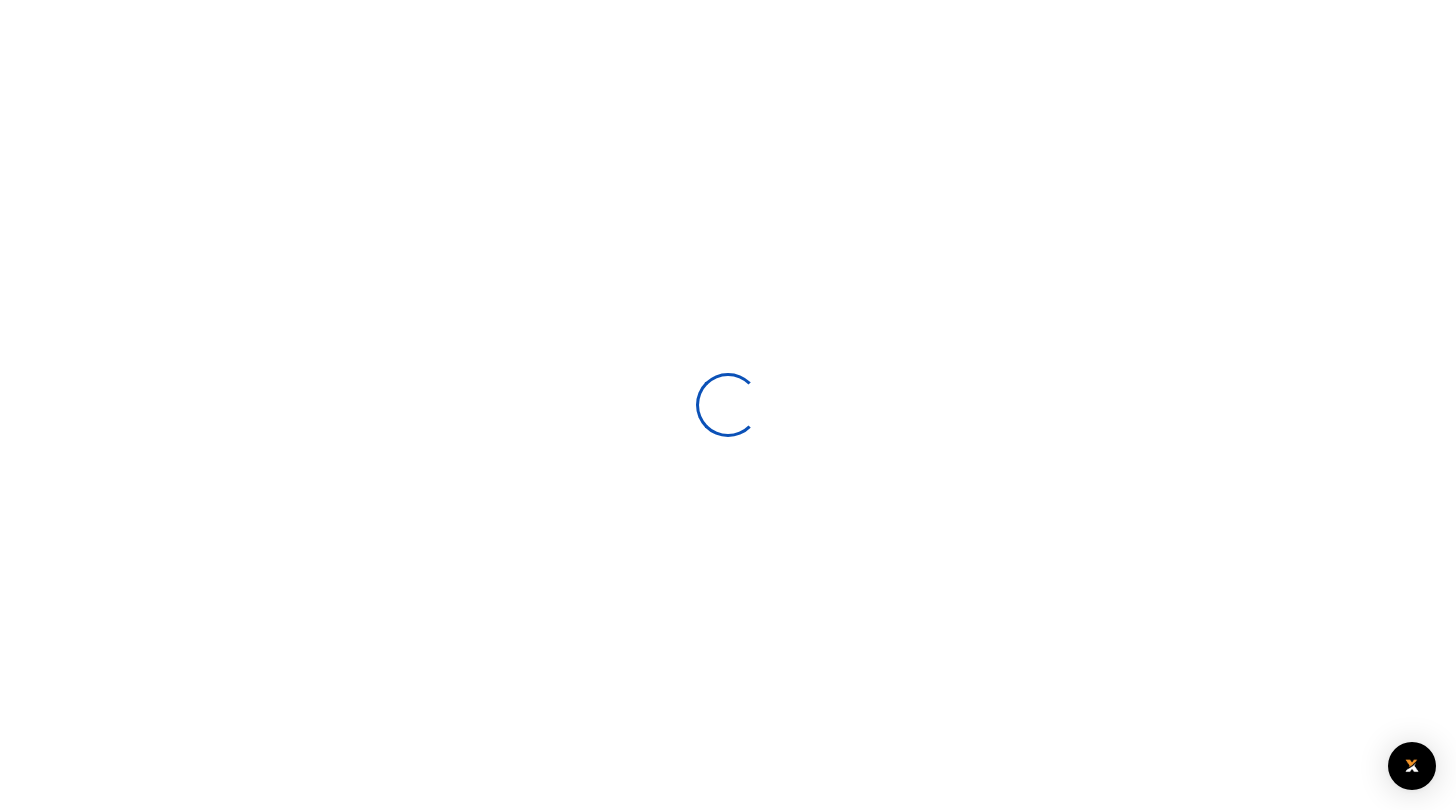scroll, scrollTop: 0, scrollLeft: 0, axis: both 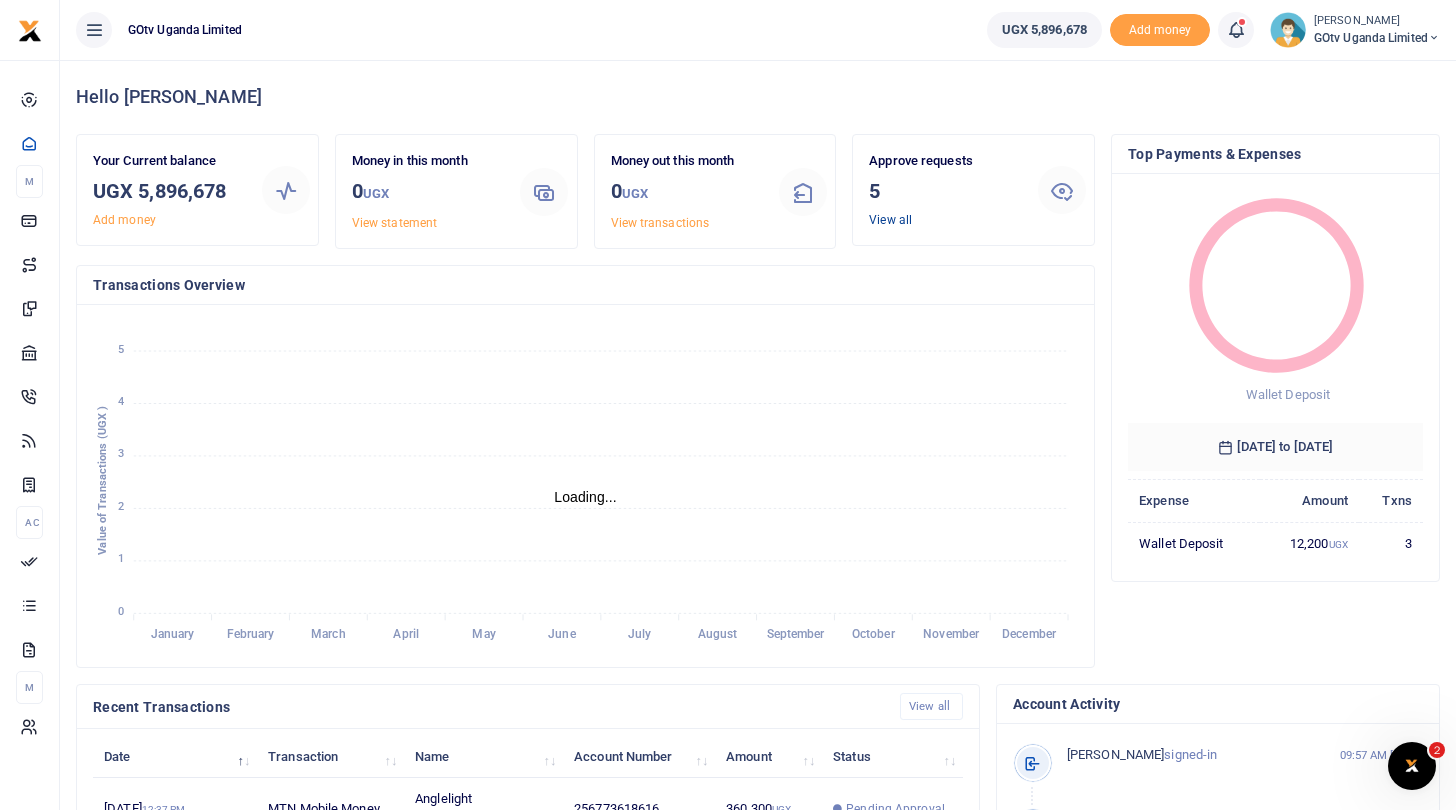 click on "View all" at bounding box center [890, 220] 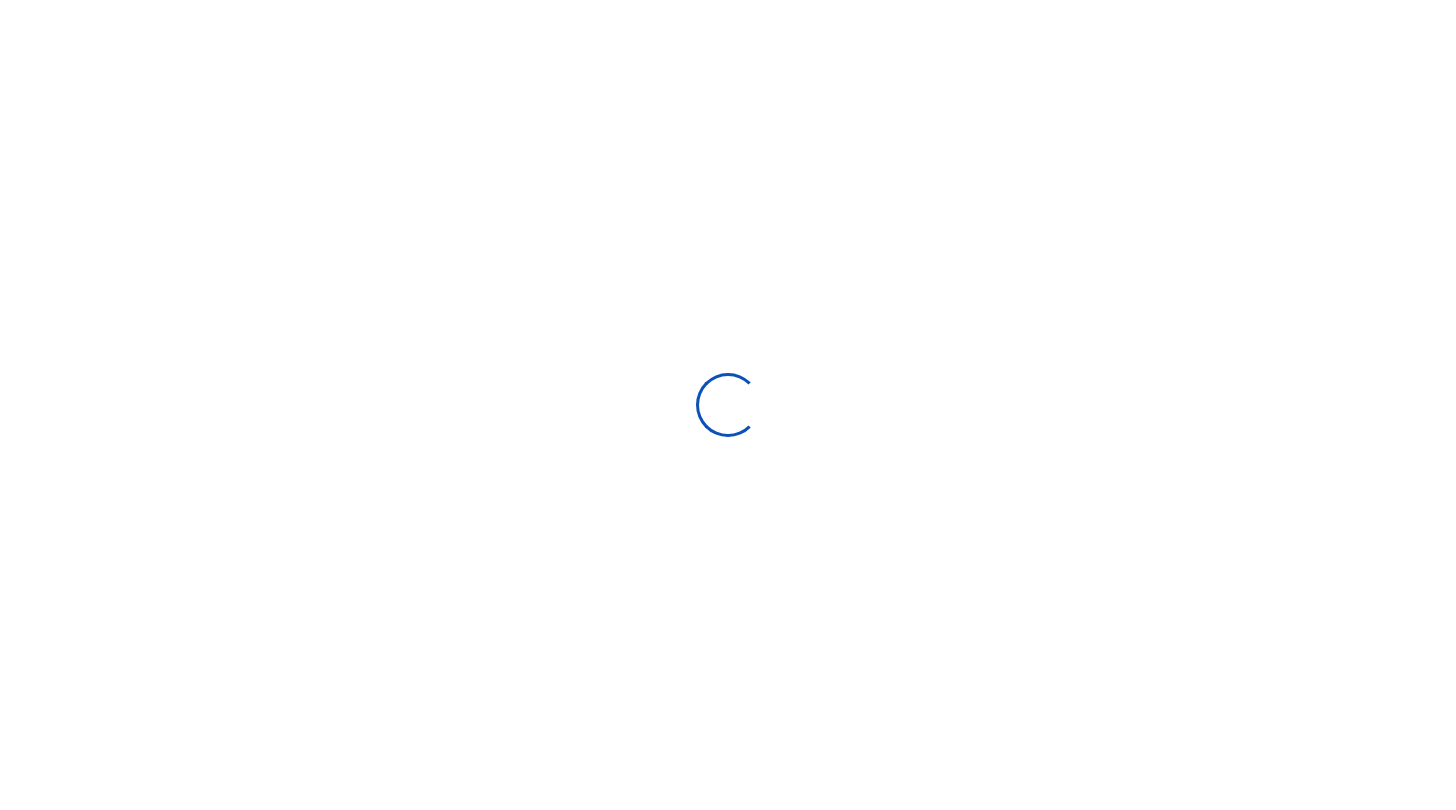 scroll, scrollTop: 0, scrollLeft: 0, axis: both 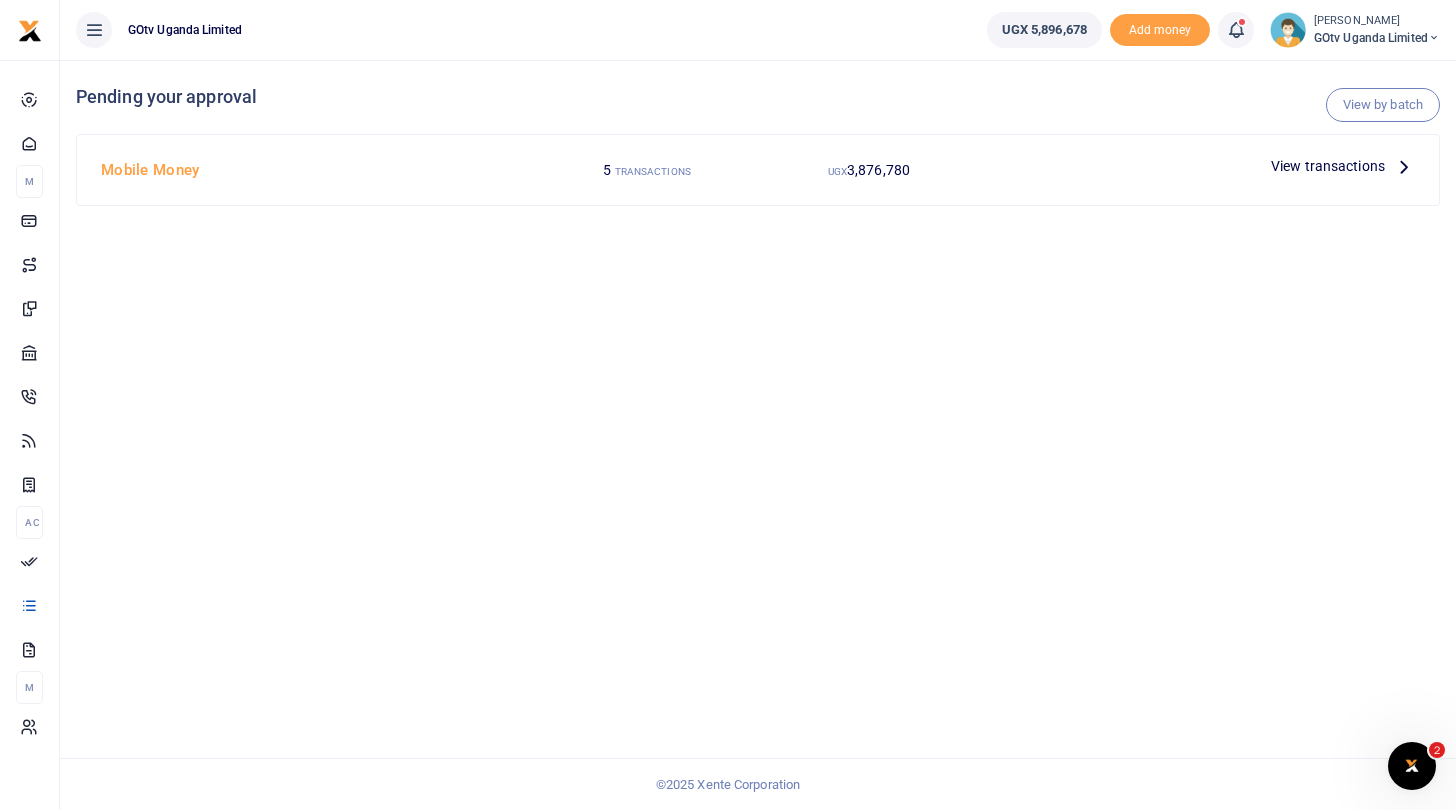 click on "GOtv Uganda Limited" at bounding box center (1377, 38) 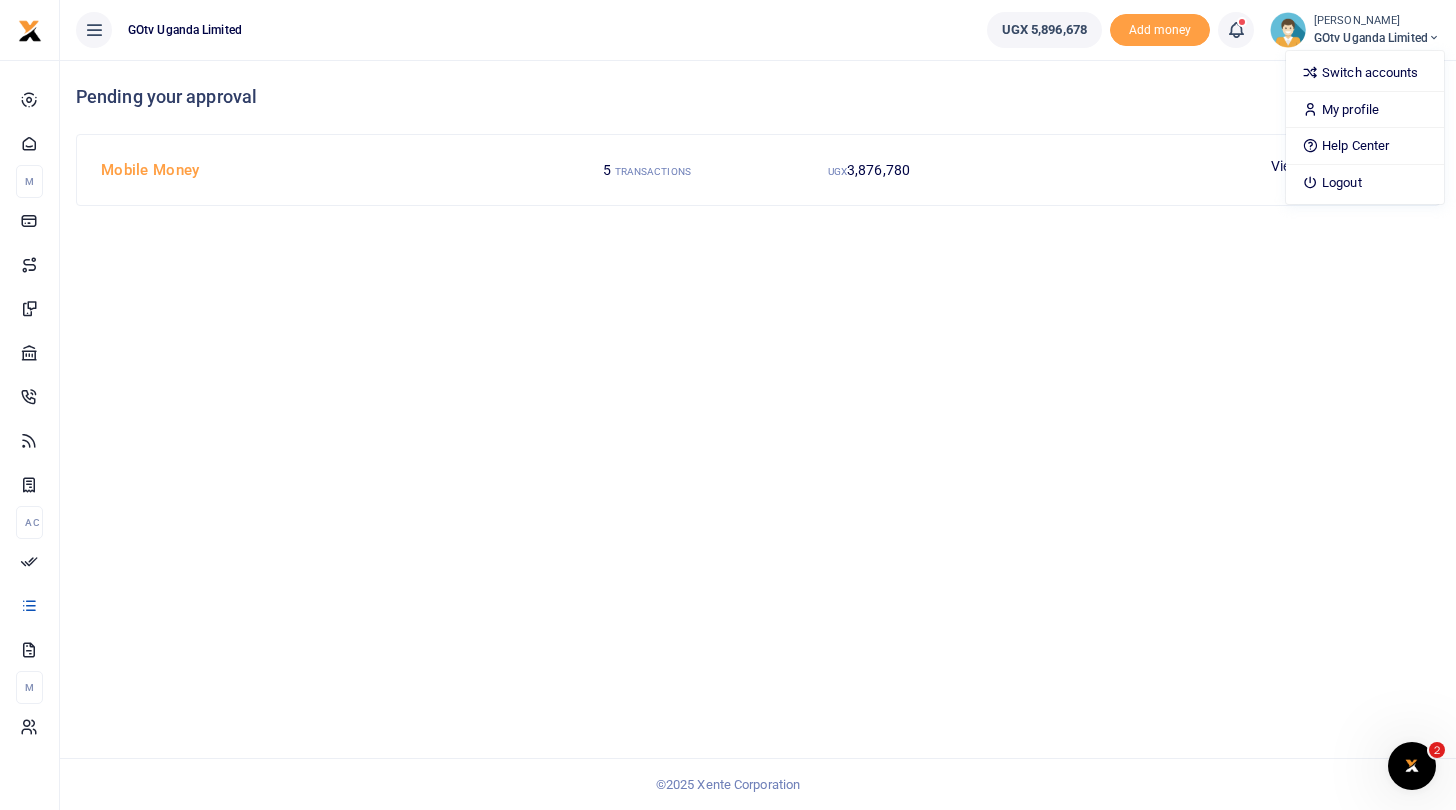 click on "GOtv Uganda Limited" at bounding box center (1377, 38) 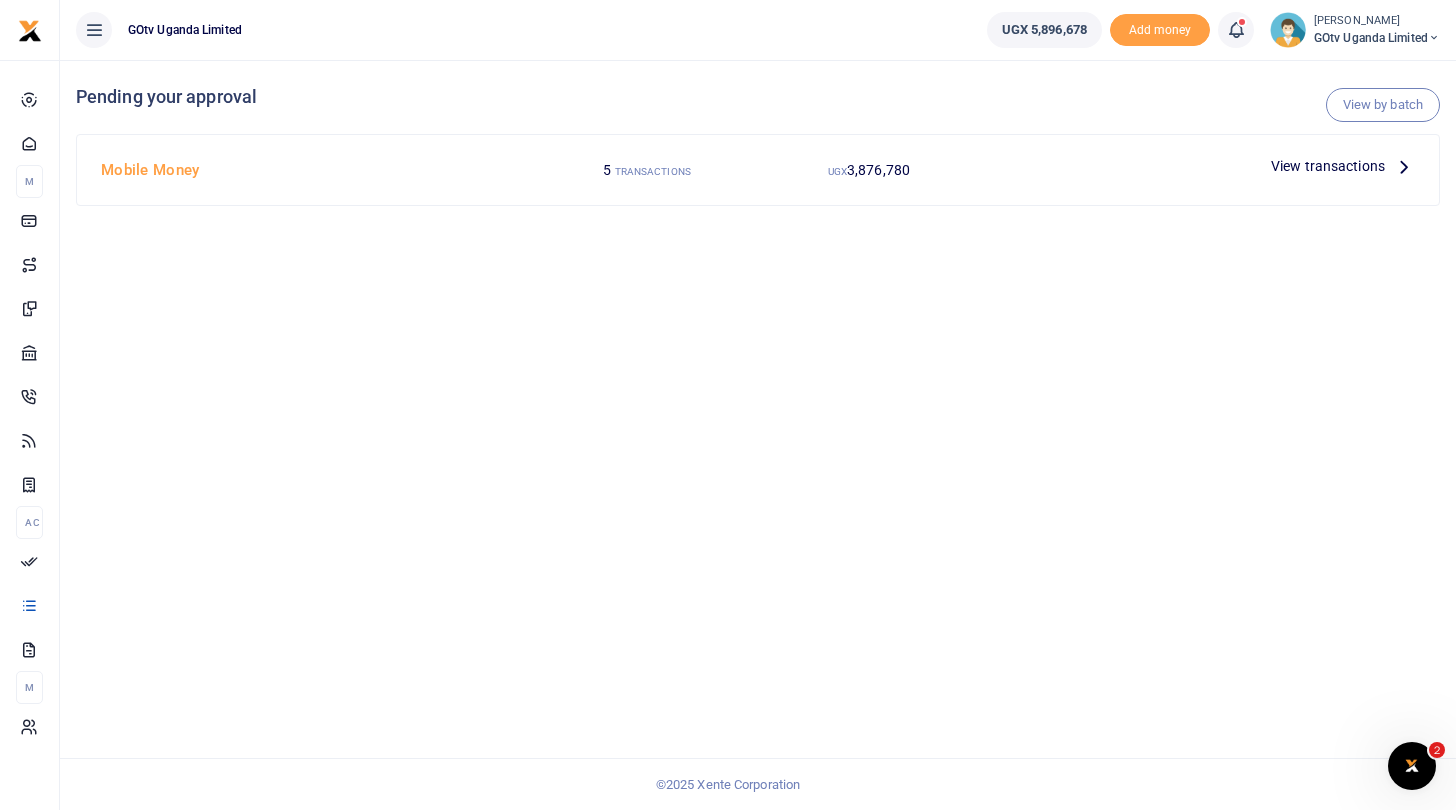 click on "GOtv Uganda Limited" at bounding box center (1377, 38) 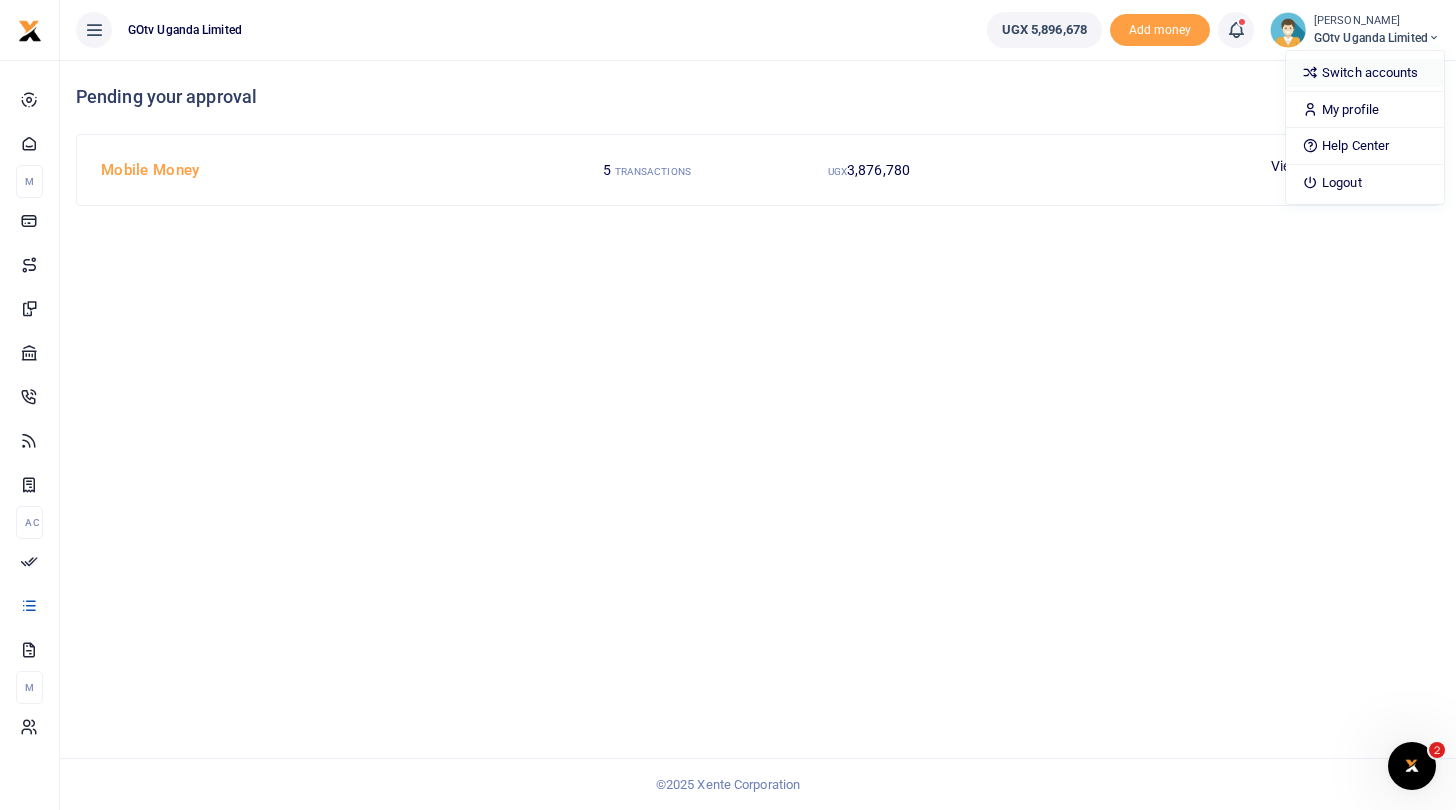 click on "Switch accounts" at bounding box center (1365, 73) 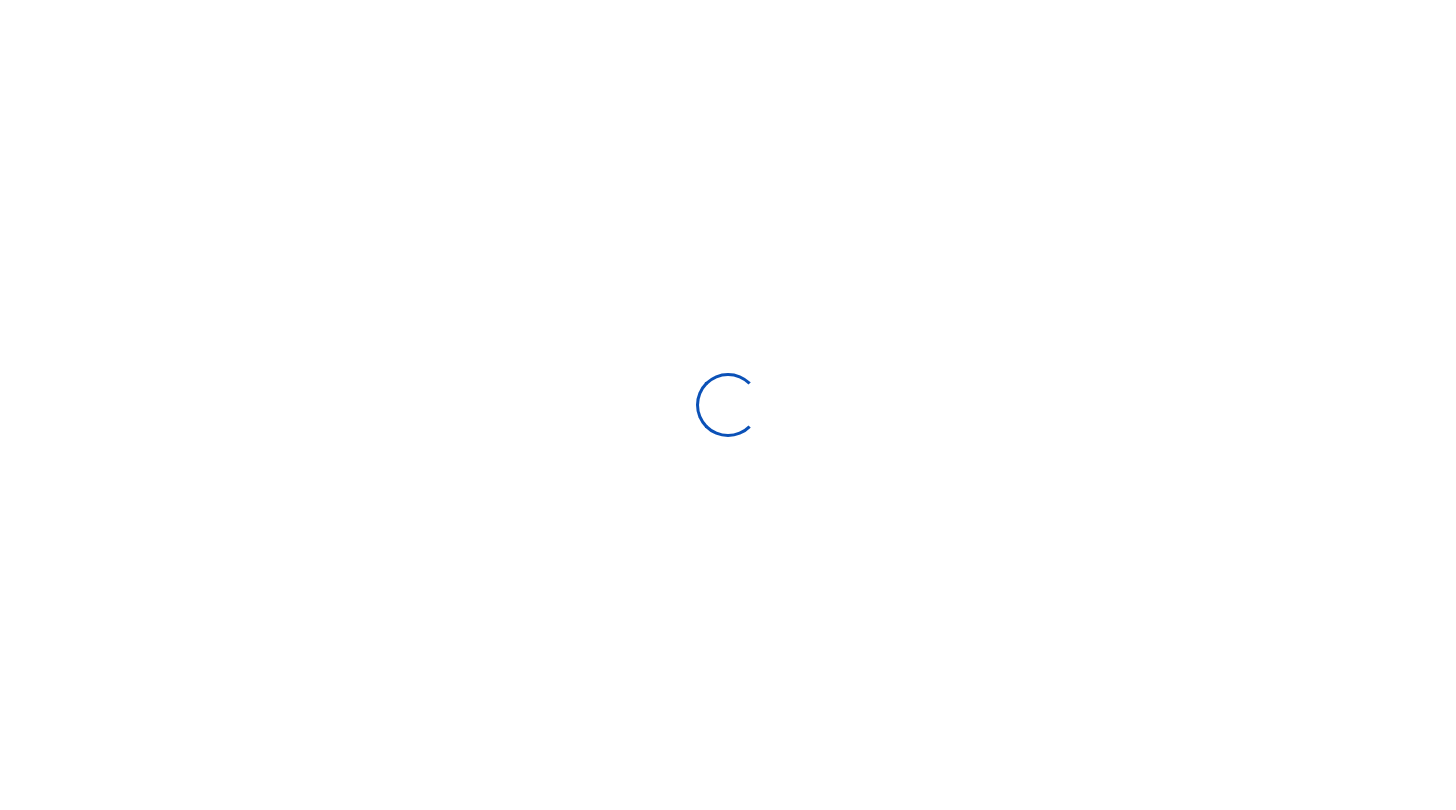 scroll, scrollTop: 0, scrollLeft: 0, axis: both 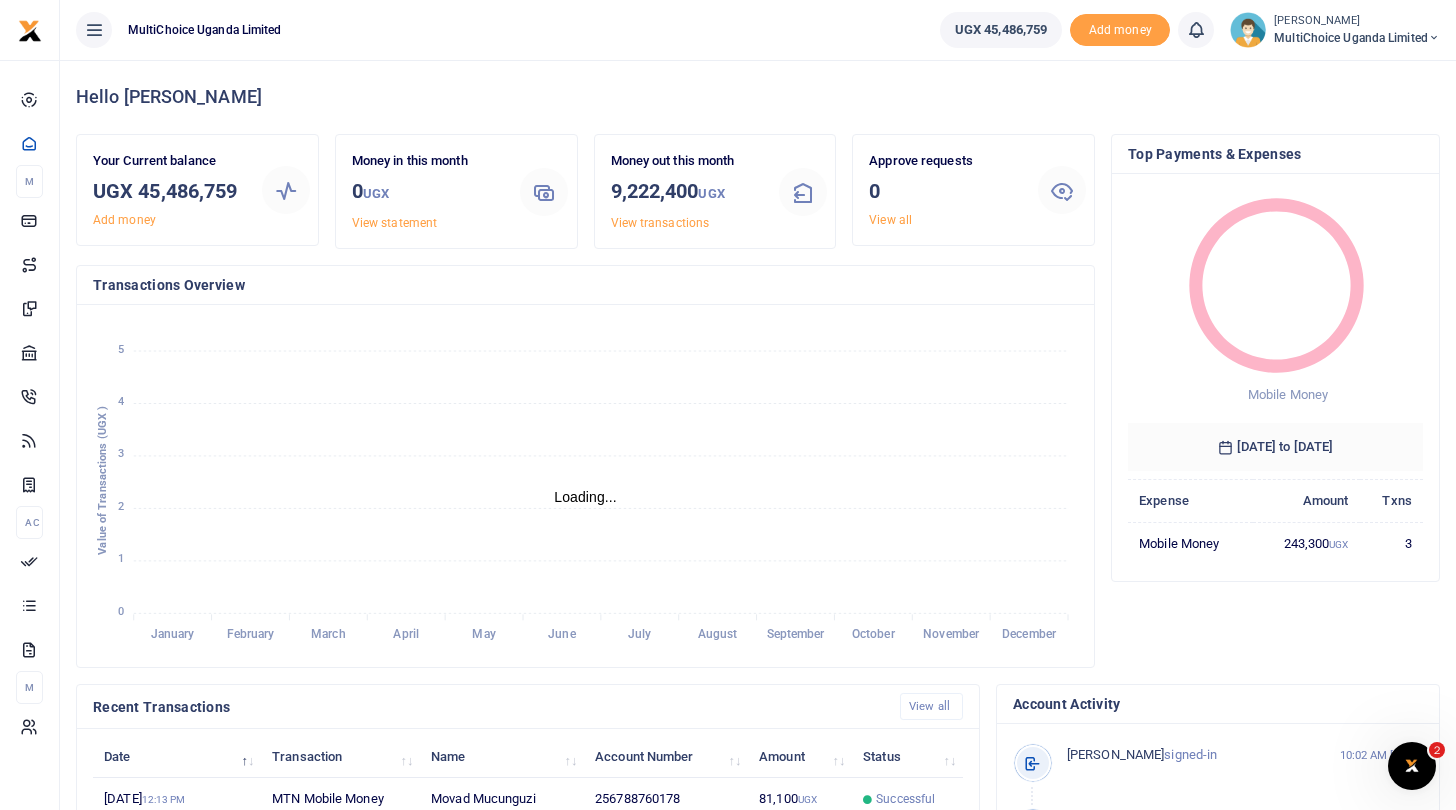click on "MultiChoice Uganda Limited" at bounding box center (1357, 38) 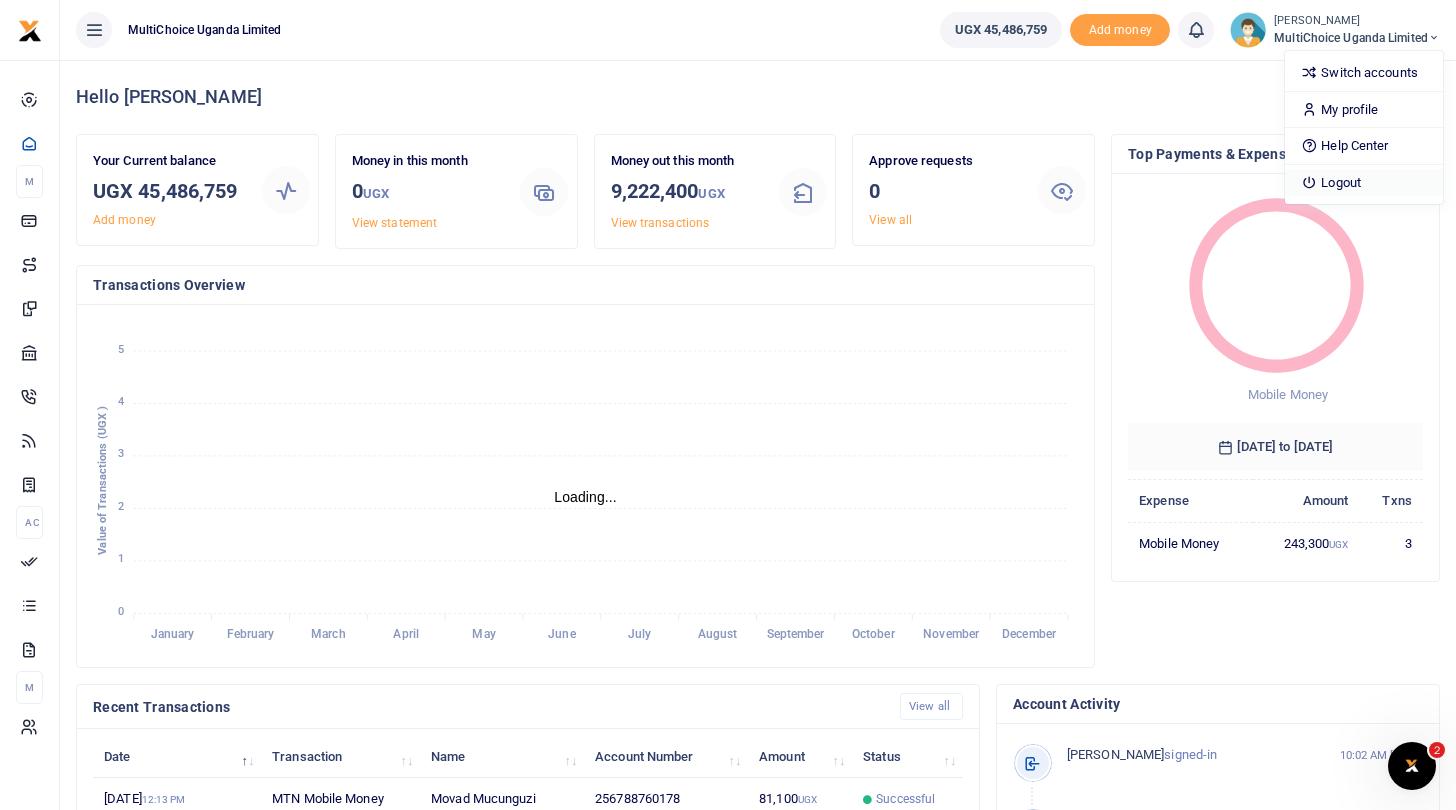 click on "Logout" at bounding box center (1364, 183) 